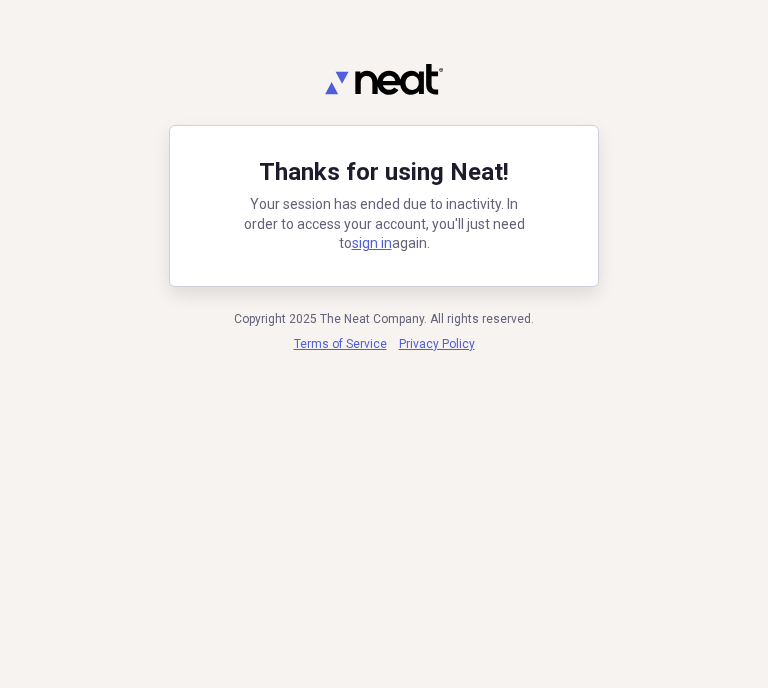 scroll, scrollTop: 0, scrollLeft: 0, axis: both 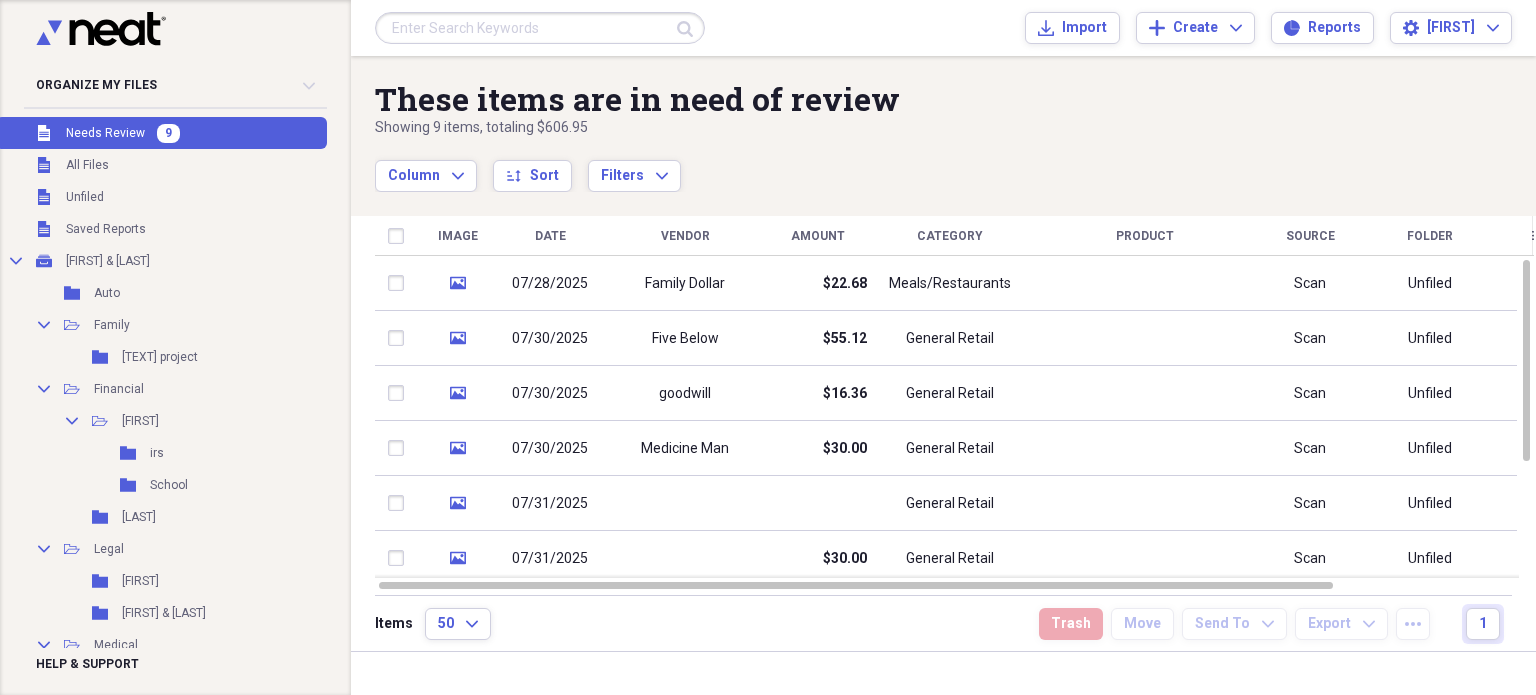 click on "Unfiled Needs Review 9" at bounding box center [161, 133] 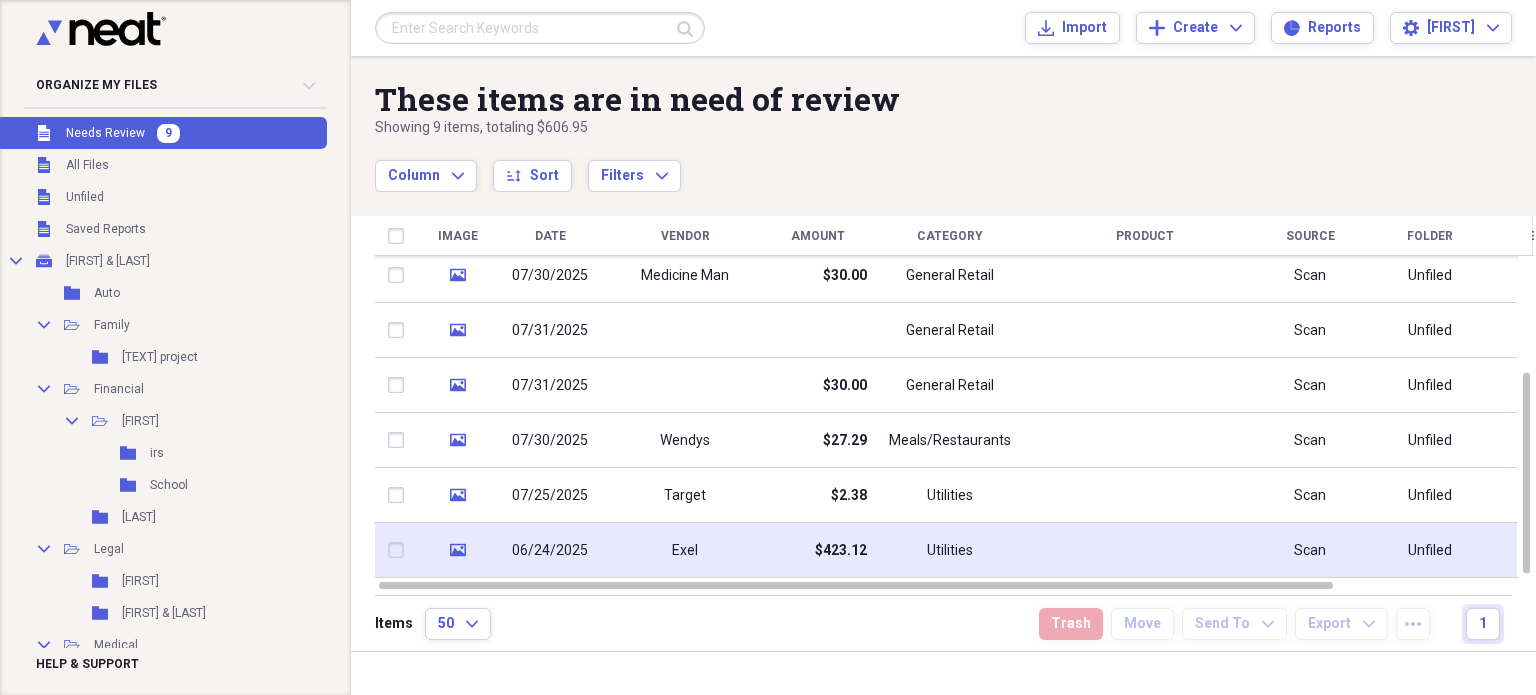 click on "$423.12" at bounding box center (841, 551) 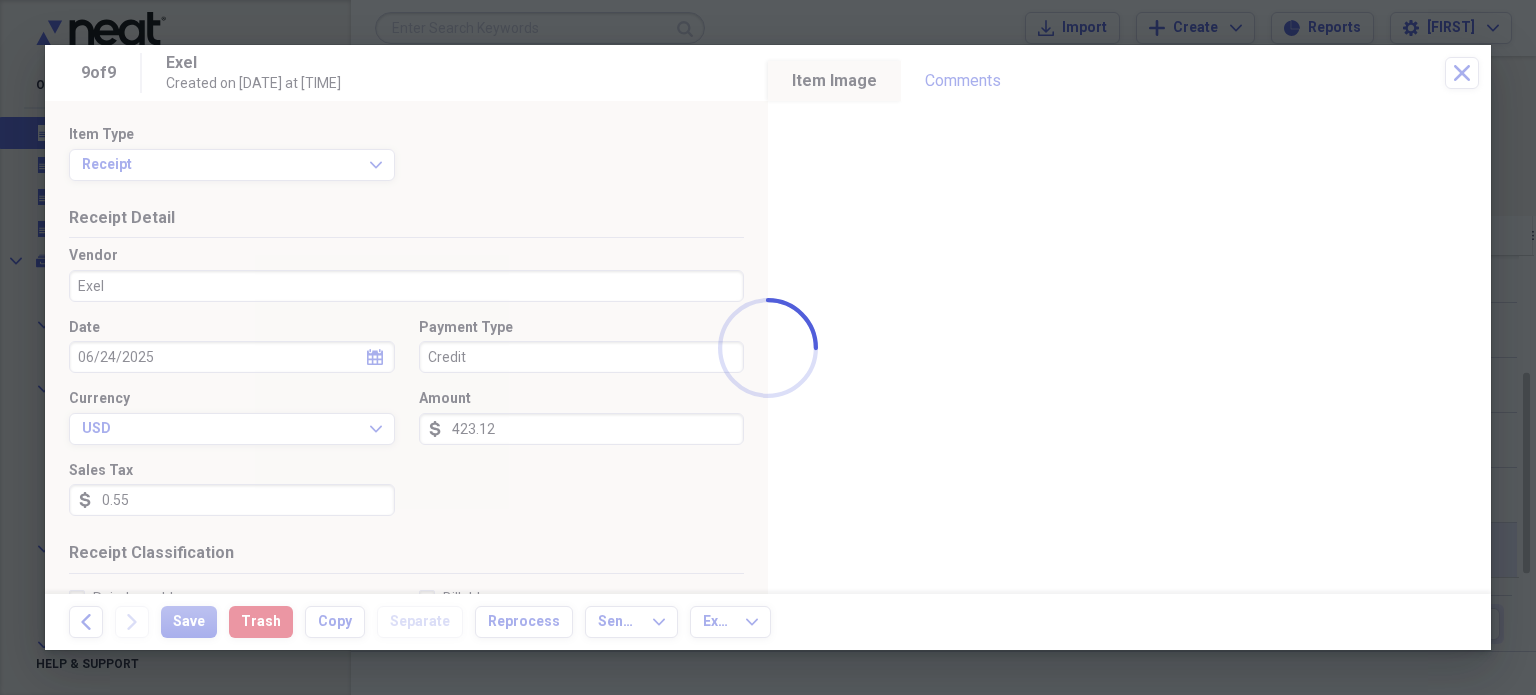 click on "Organize My Files 9 Collapse Unfiled Needs Review 9 Unfiled All Files Unfiled Unfiled Unfiled Saved Reports Collapse My Cabinet [FIRST] & [LAST] Add Folder Folder Auto Add Folder Collapse Open Folder Family Add Folder Folder [TEXT] Add Folder Collapse Open Folder Financial Add Folder Collapse Open Folder [FIRST] Add Folder Folder irs Add Folder Folder School Add Folder Folder [LAST] Add Folder Collapse Open Folder Legal Add Folder Folder [FIRST] Add Folder Folder [FIRST] & [LAST] Add Folder Collapse Open Folder Medical Add Folder Folder [FIRST] Add Folder Folder [LAST] Add Folder Collapse Open Folder Purchases Add Folder Folder family Dollar Add Folder Folder Food Add Folder Folder home depot Add Folder Folder safeway & king soopers Add Folder Folder the devil lettuce Add Folder Folder vape shops Add Folder Folder walmart & Target Add Folder Collapse Open Folder Recipes Add Folder Folder Pharmacy Add Folder Collapse Open Folder [LOCATION] Add Folder Folder Excel Add Folder Taxes" at bounding box center (768, 347) 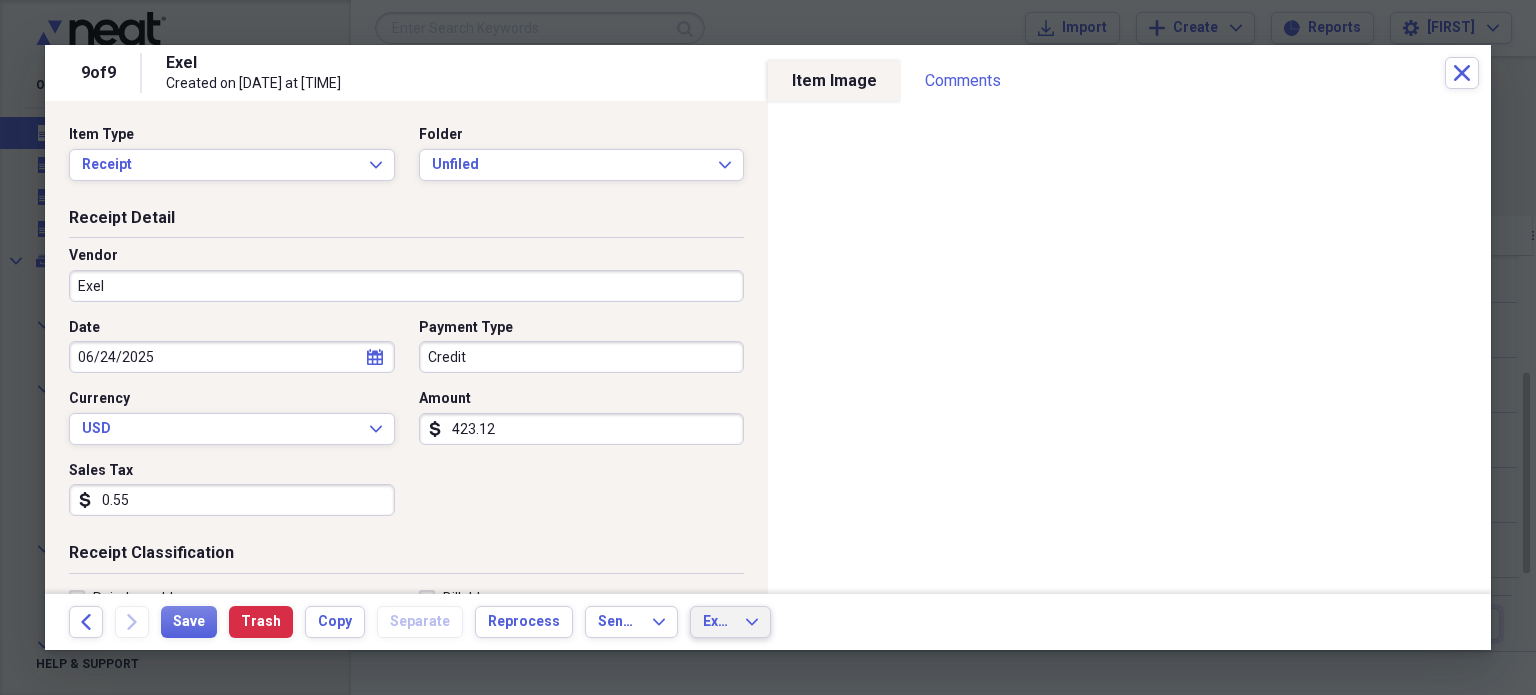 click on "Export Expand" at bounding box center [730, 622] 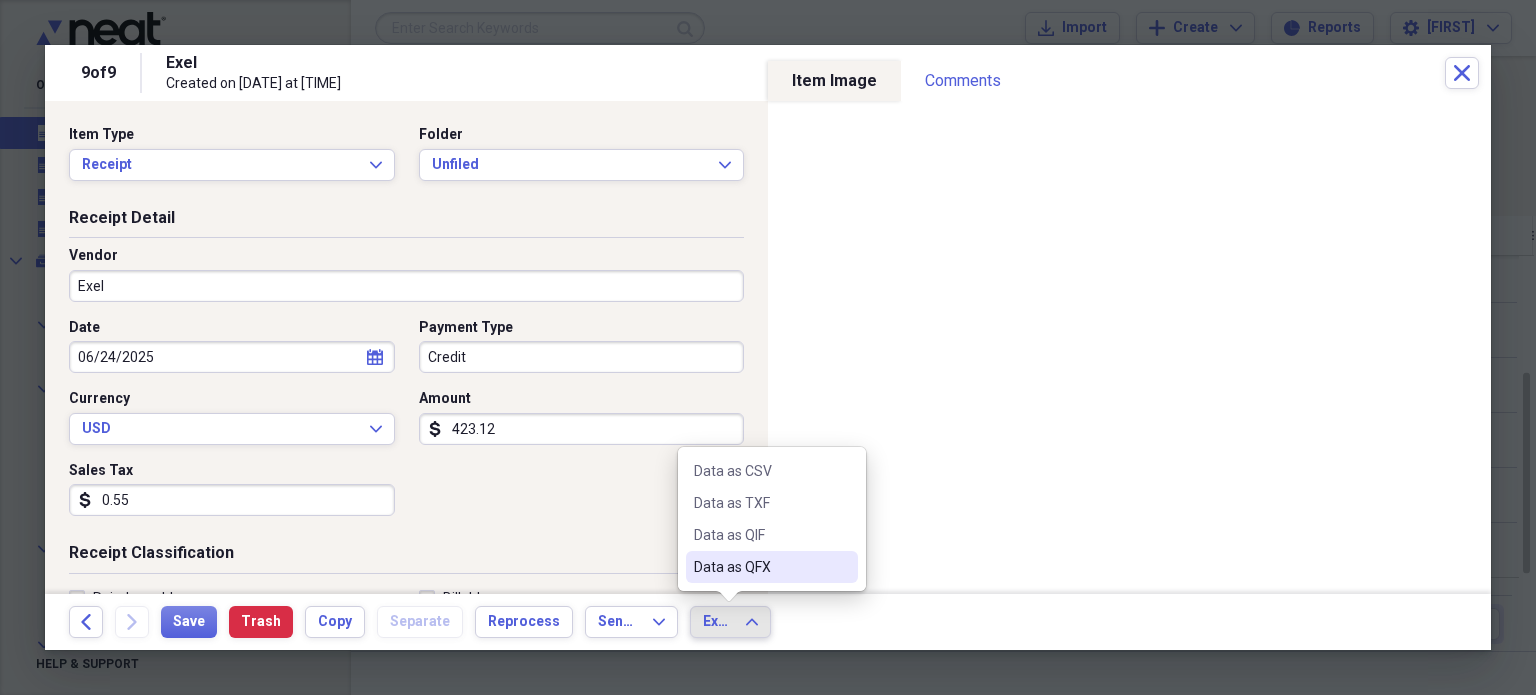 click on "Date [DATE] calendar Calendar Payment Type Credit Currency USD Expand Amount dollar-sign 423.12 Sales Tax dollar-sign 0.55" at bounding box center (406, 425) 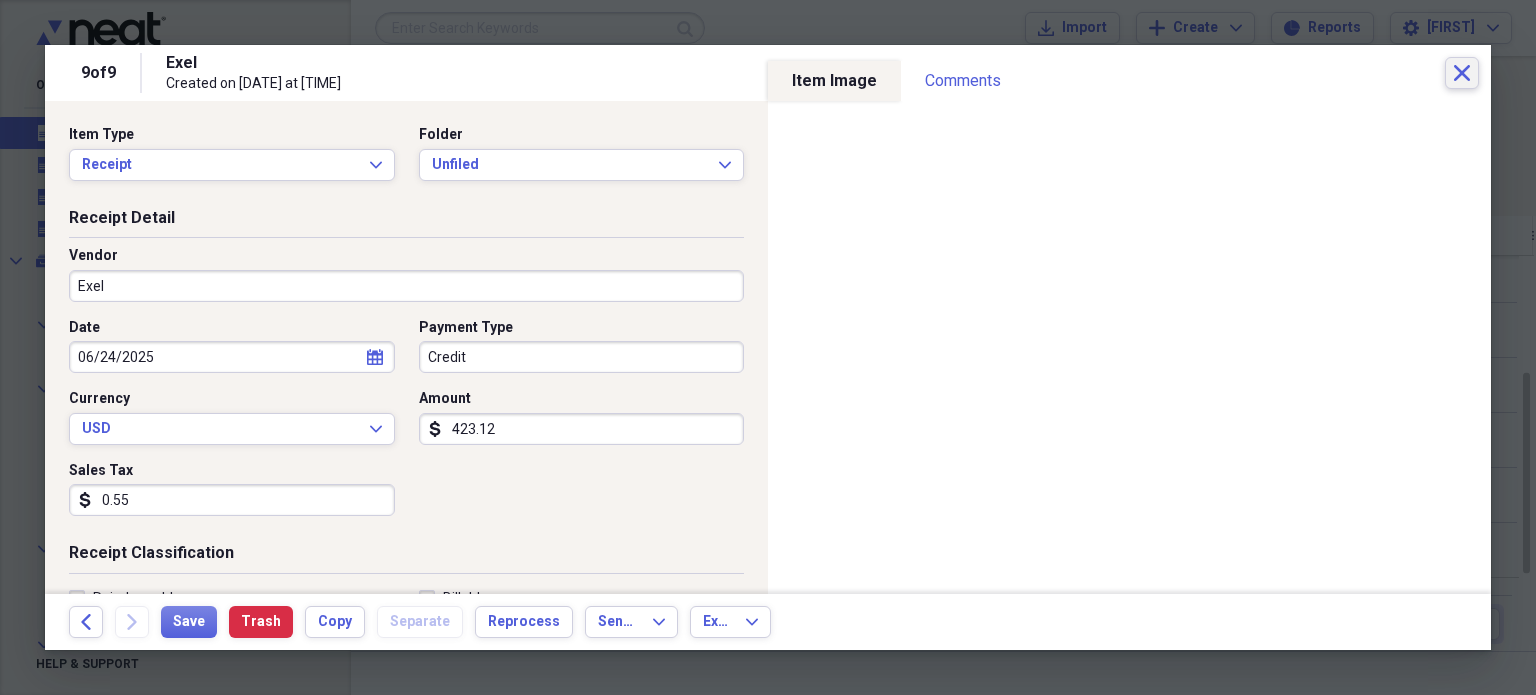 click on "Close" at bounding box center [1462, 73] 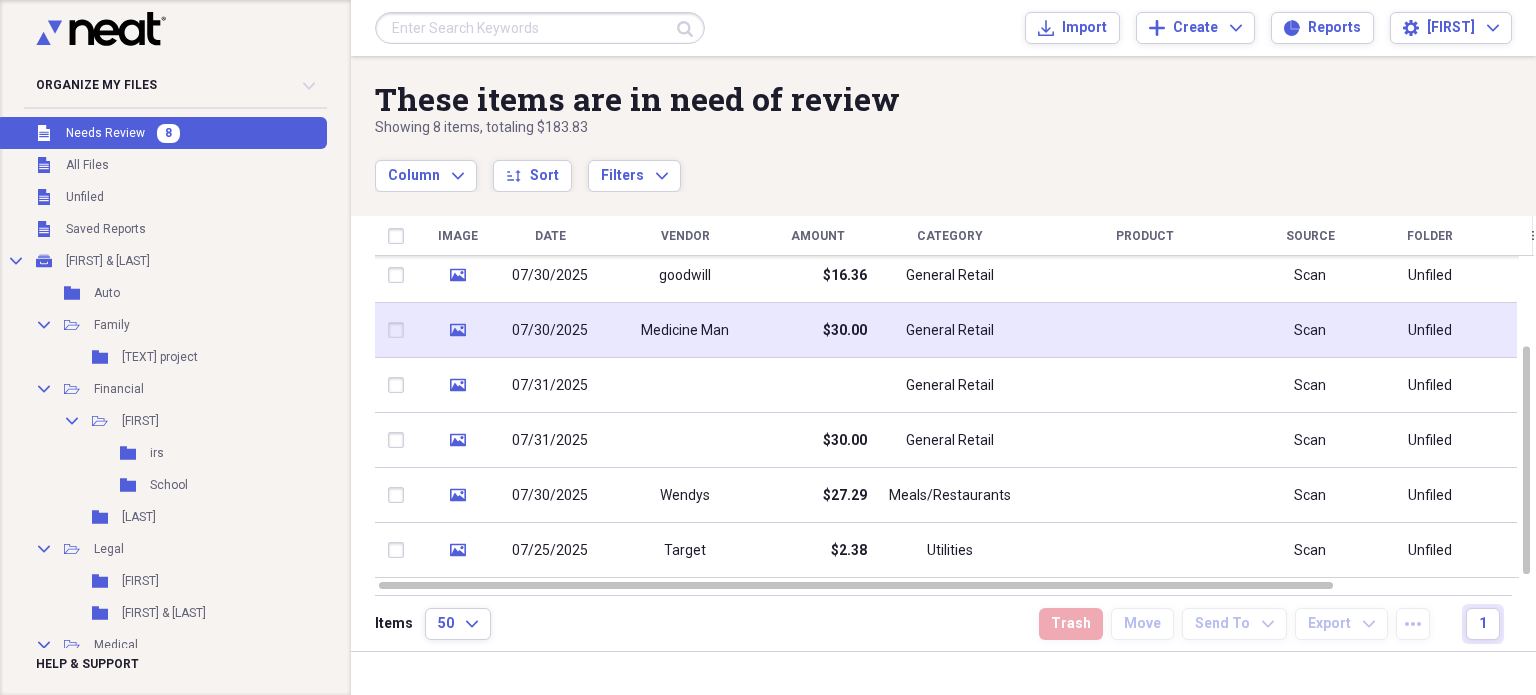 click on "$30.00" at bounding box center [845, 331] 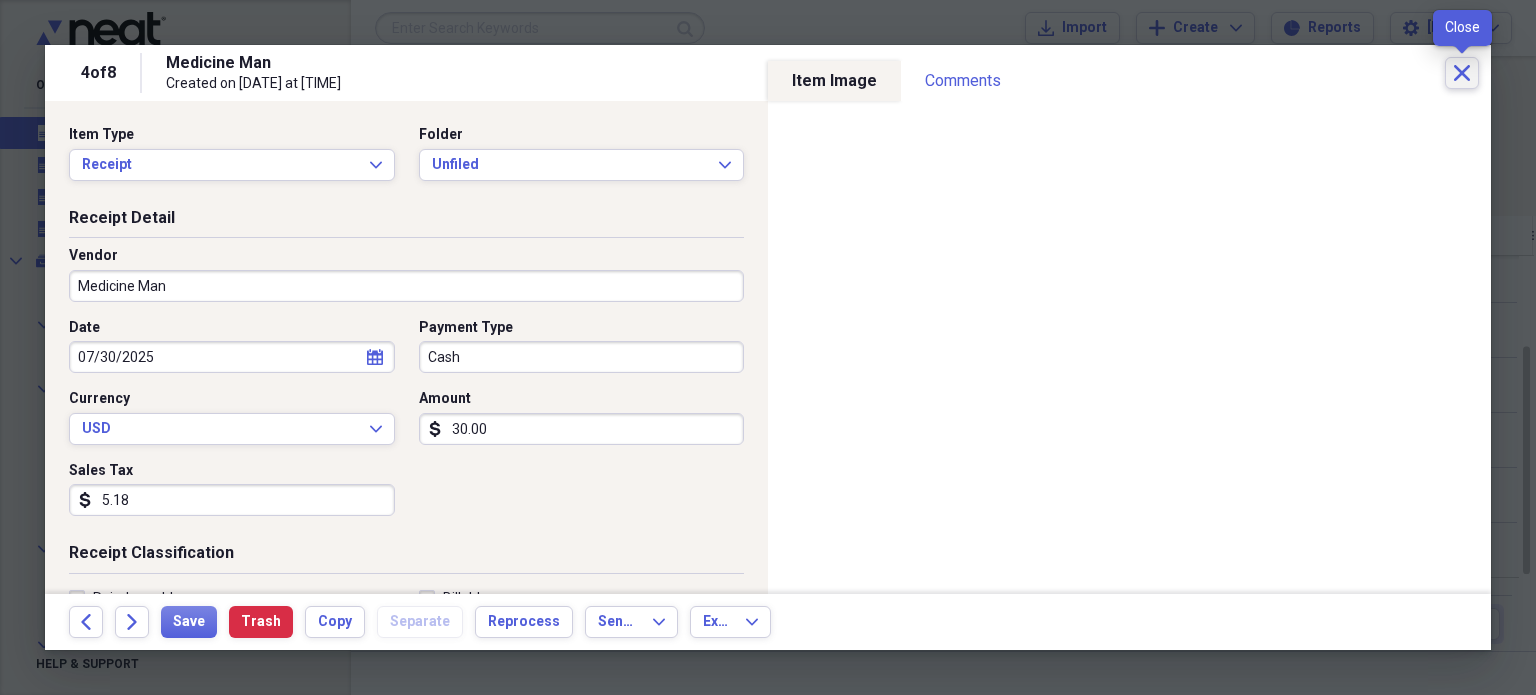 click on "Close" 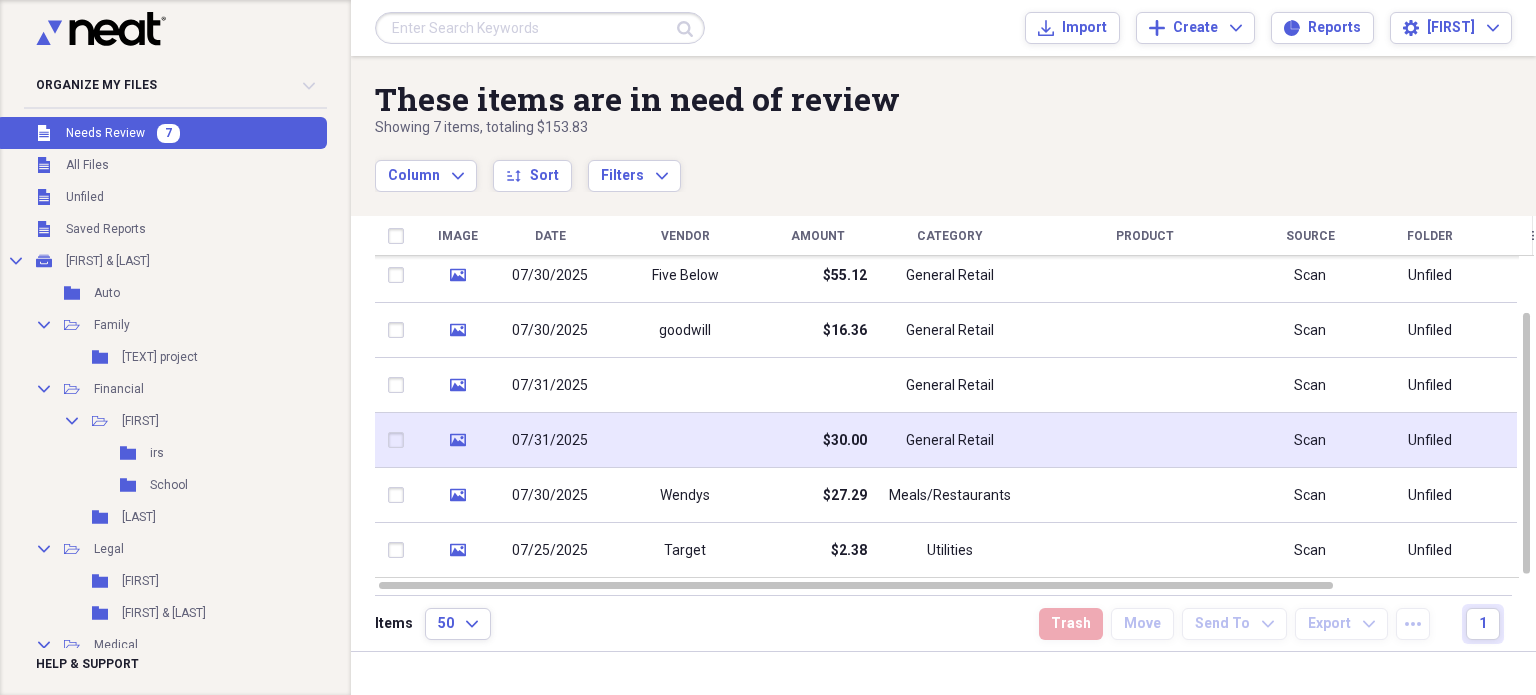 click on "media" 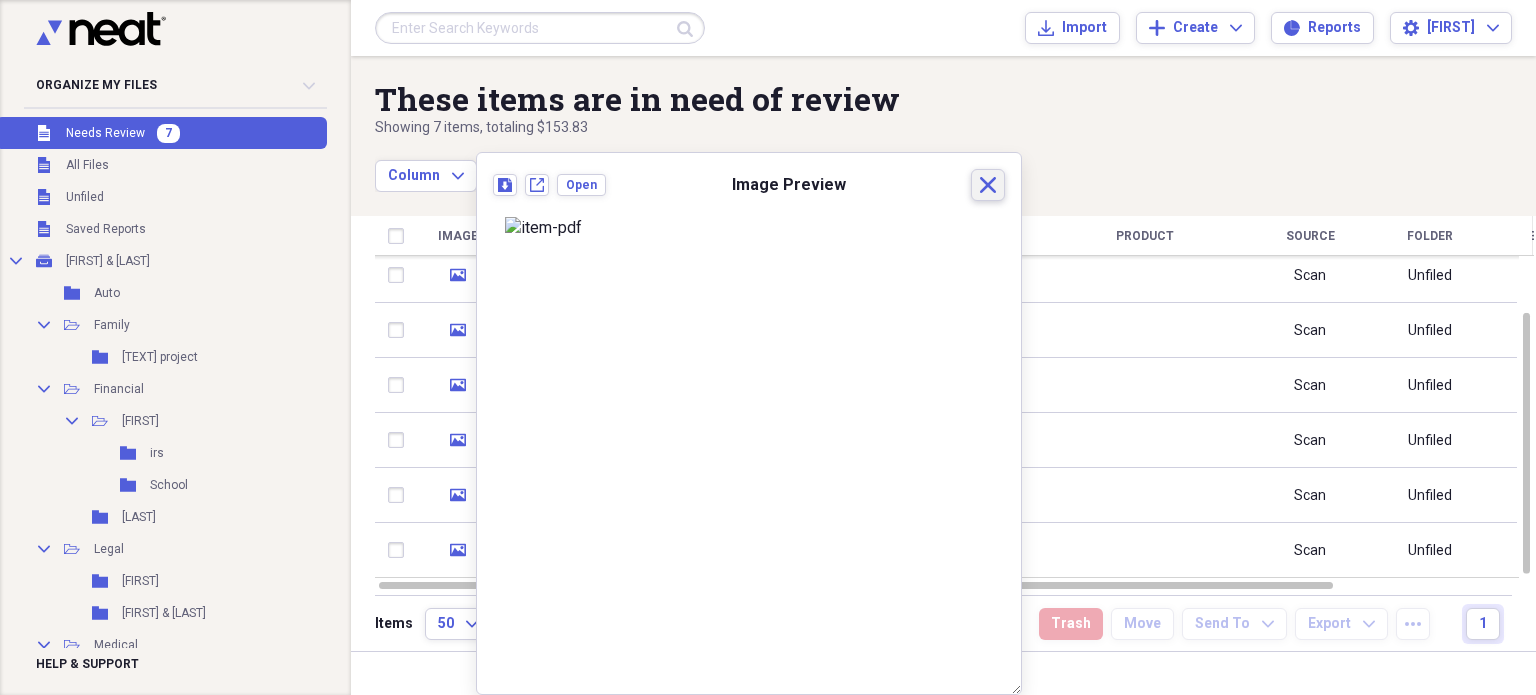 click on "Close" at bounding box center (988, 185) 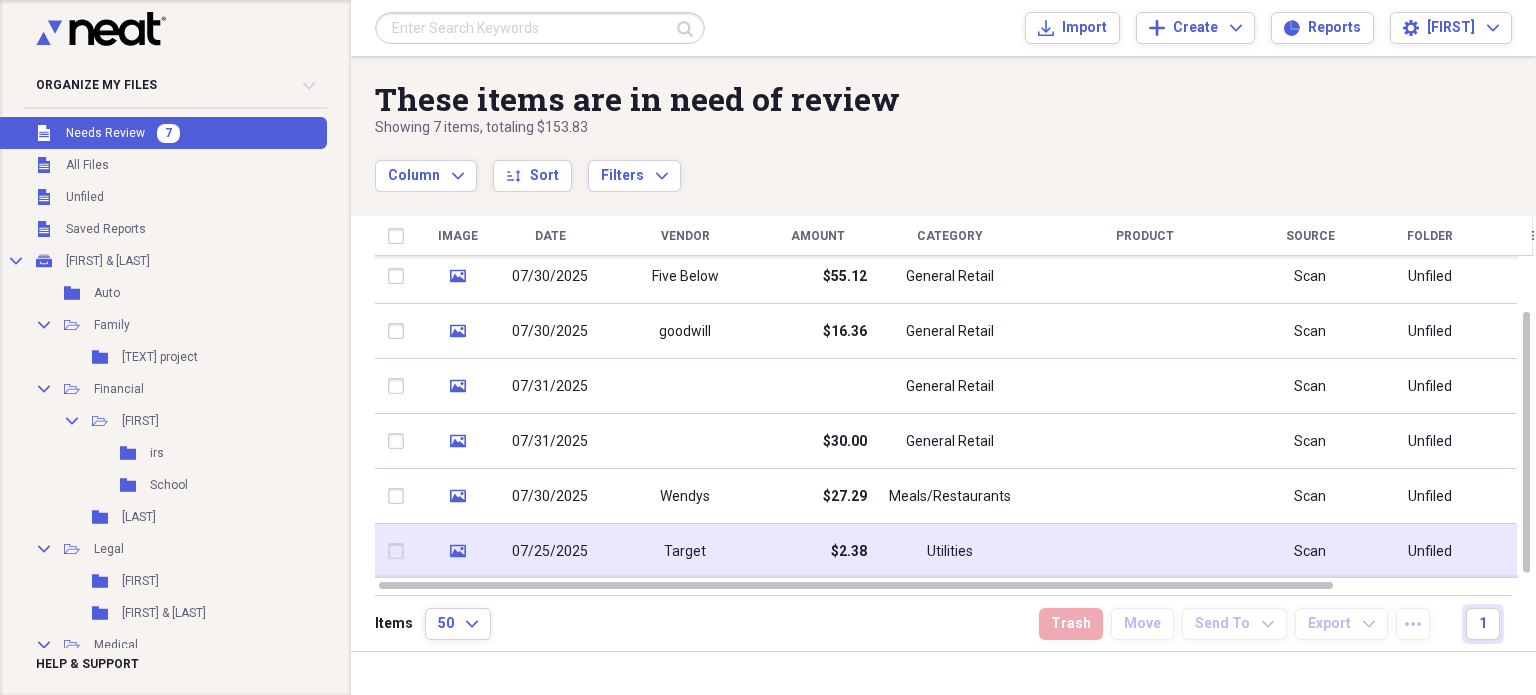 click on "media" 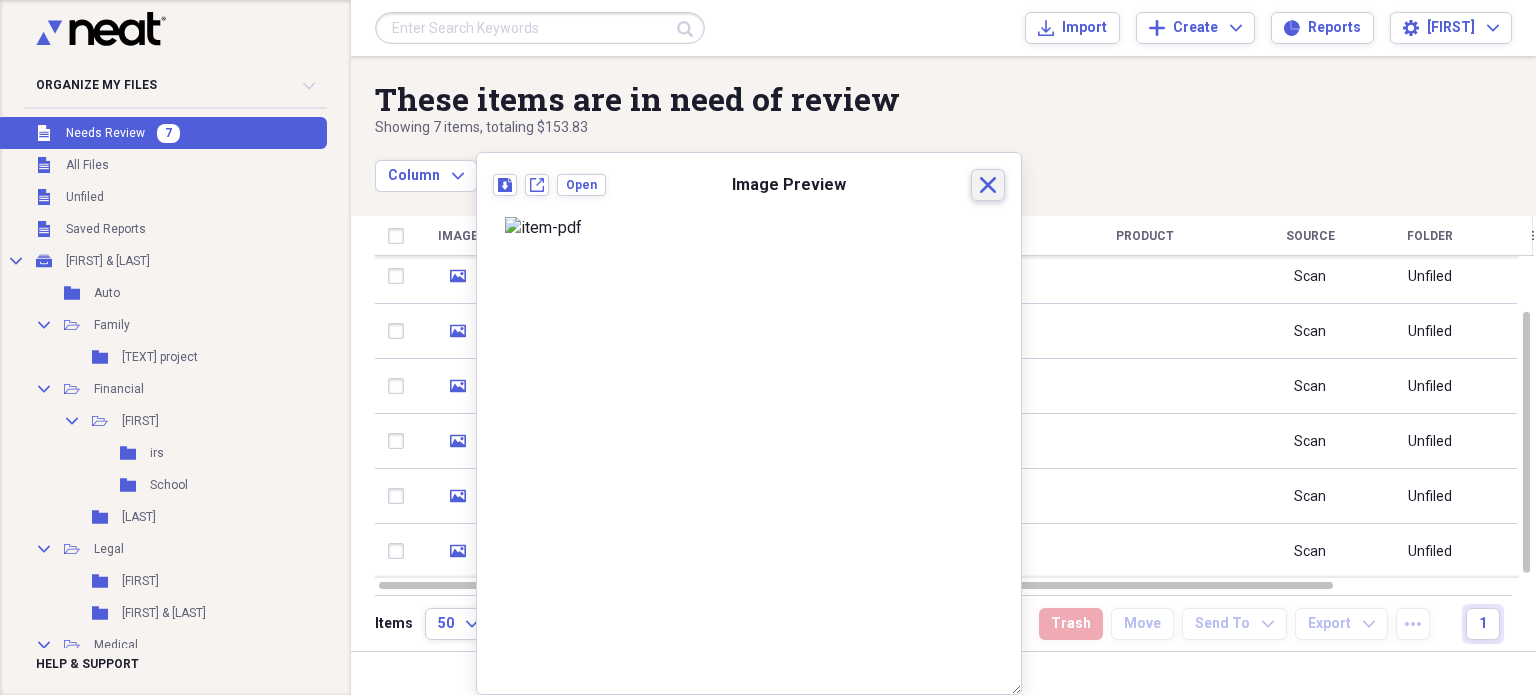 click on "Close" 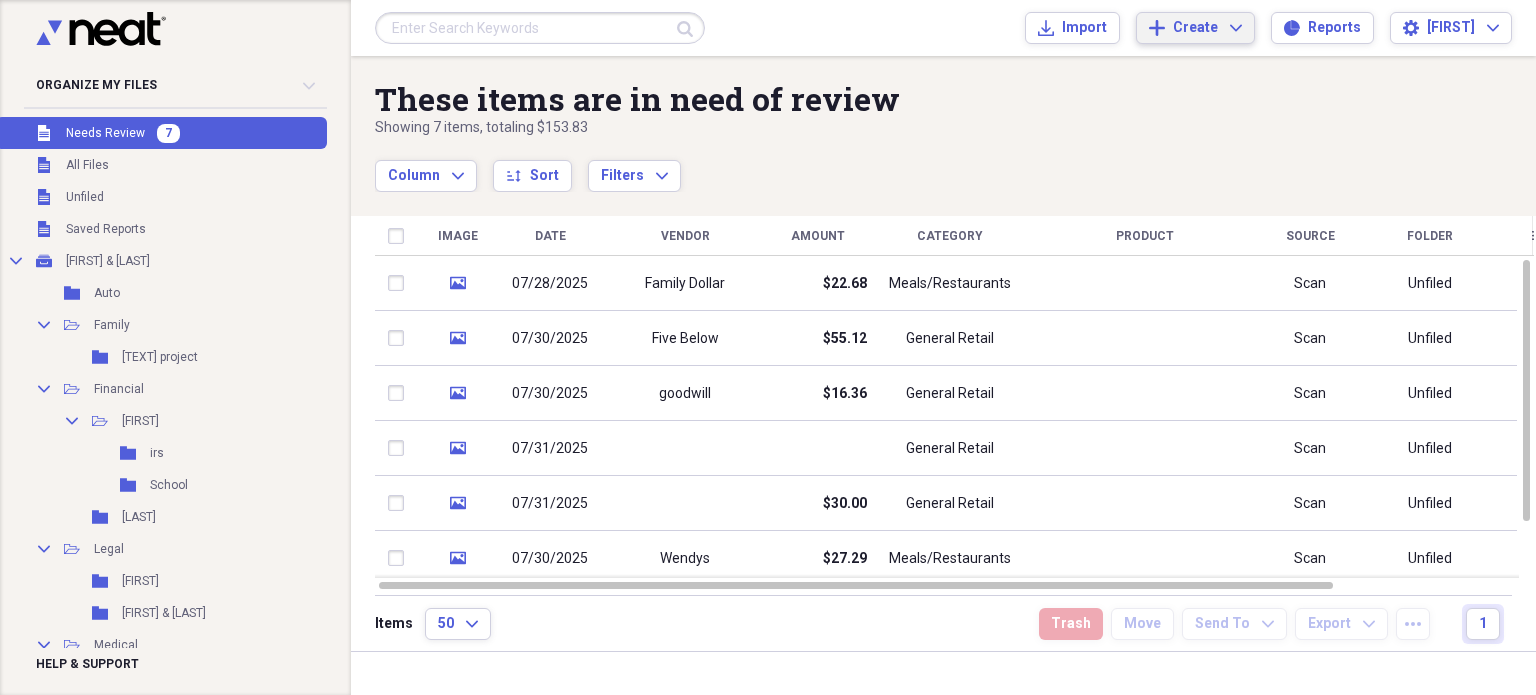 click on "Create Expand" at bounding box center [1207, 28] 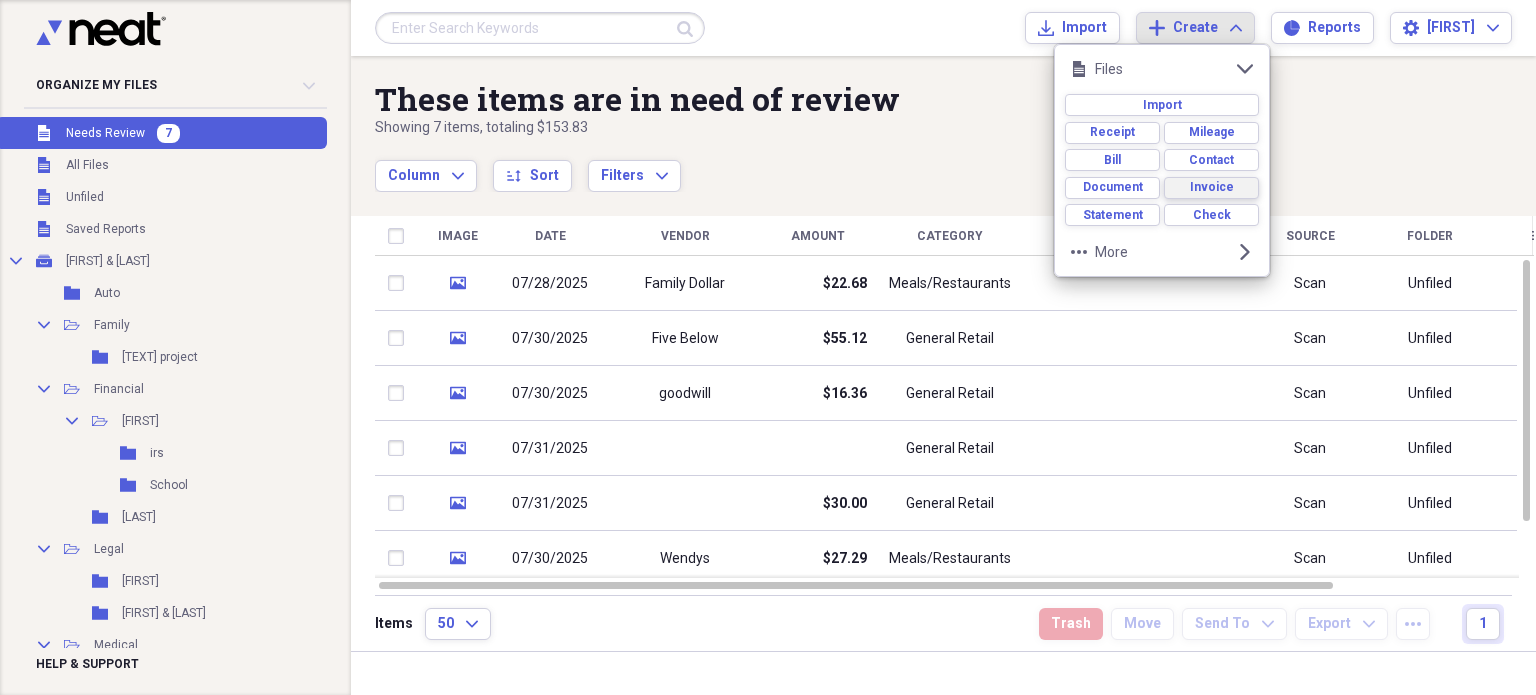 click on "Invoice" at bounding box center [1212, 187] 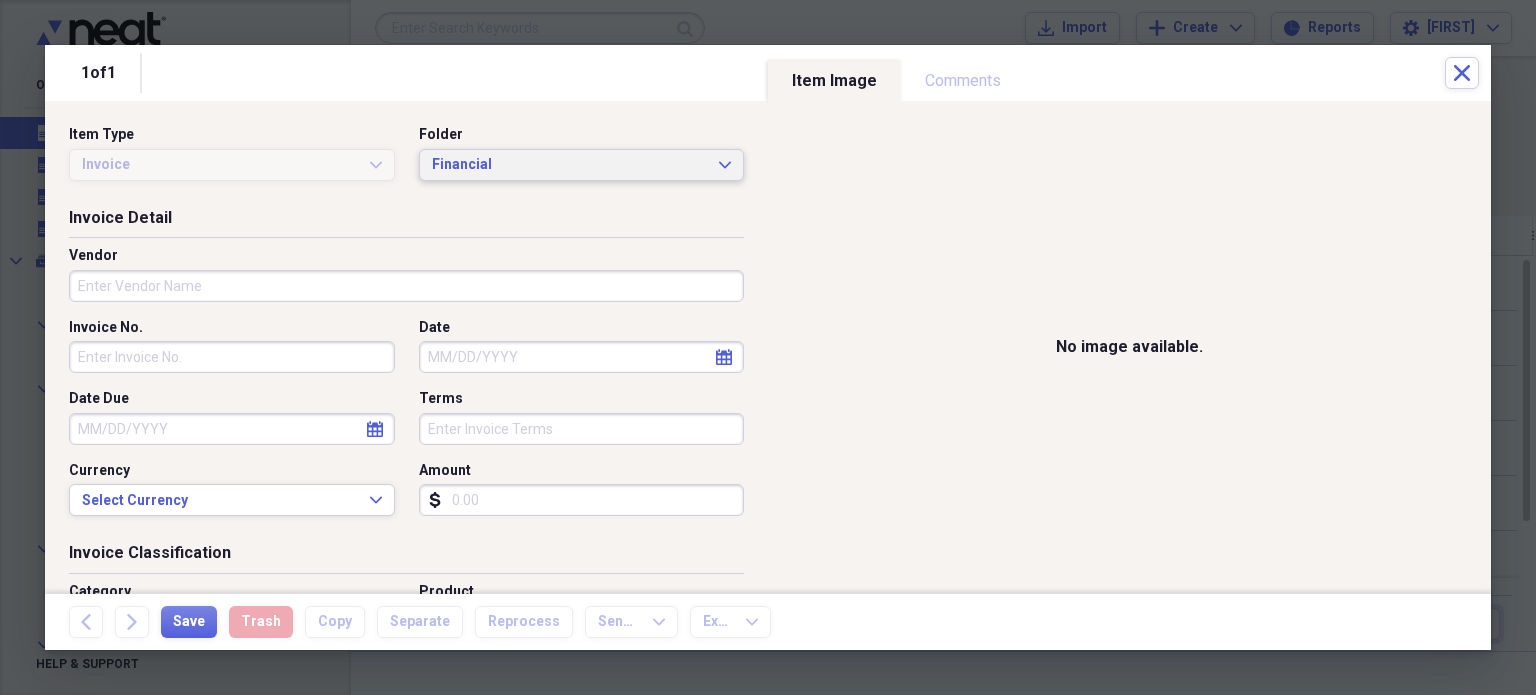 click on "Financial" at bounding box center (570, 165) 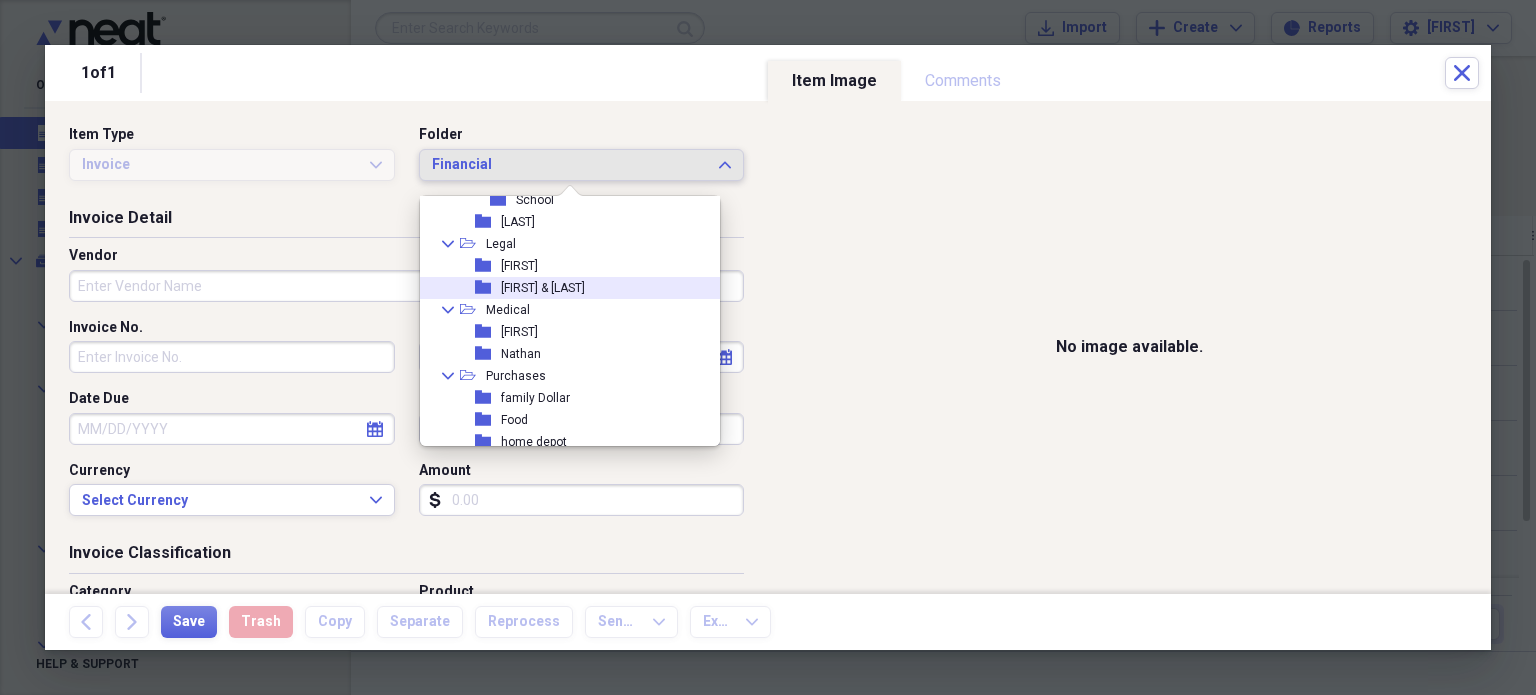 scroll, scrollTop: 199, scrollLeft: 0, axis: vertical 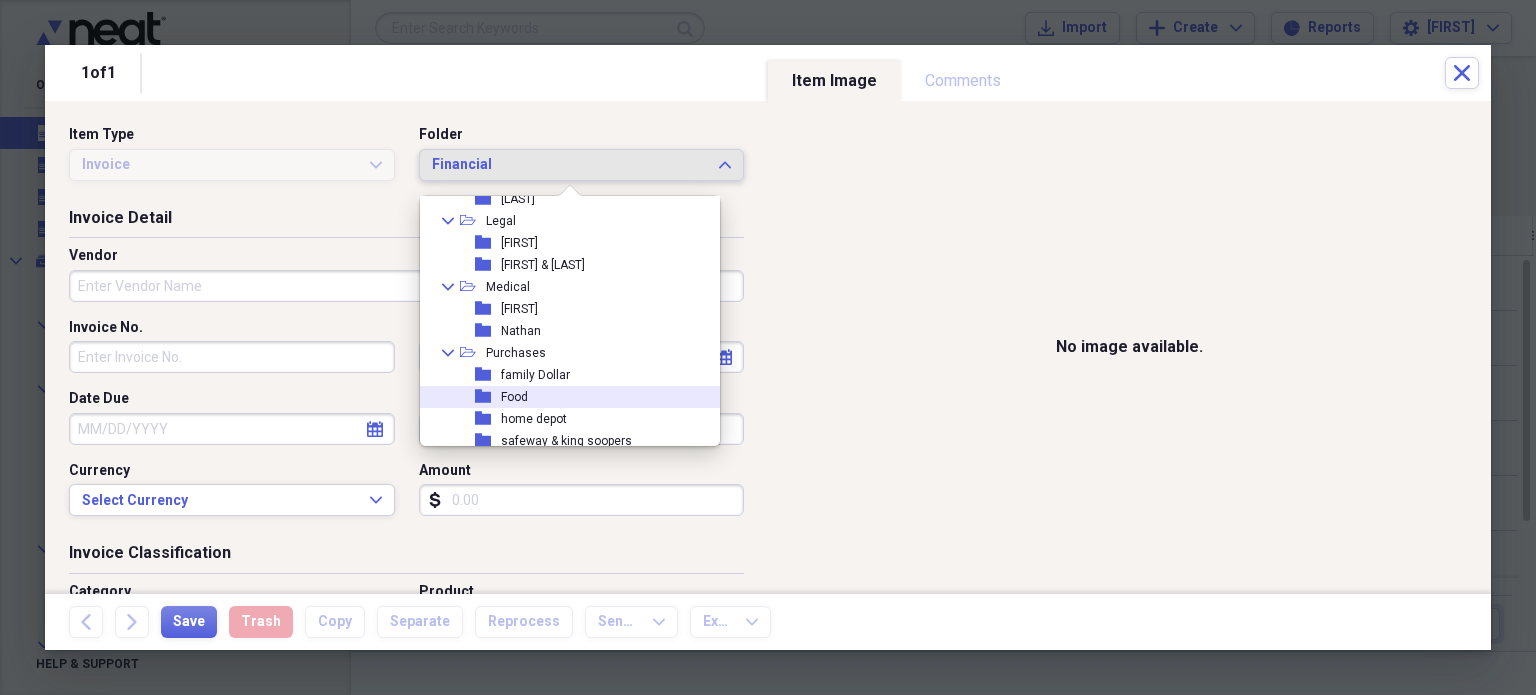 click on "folder family Dollar" at bounding box center (562, 375) 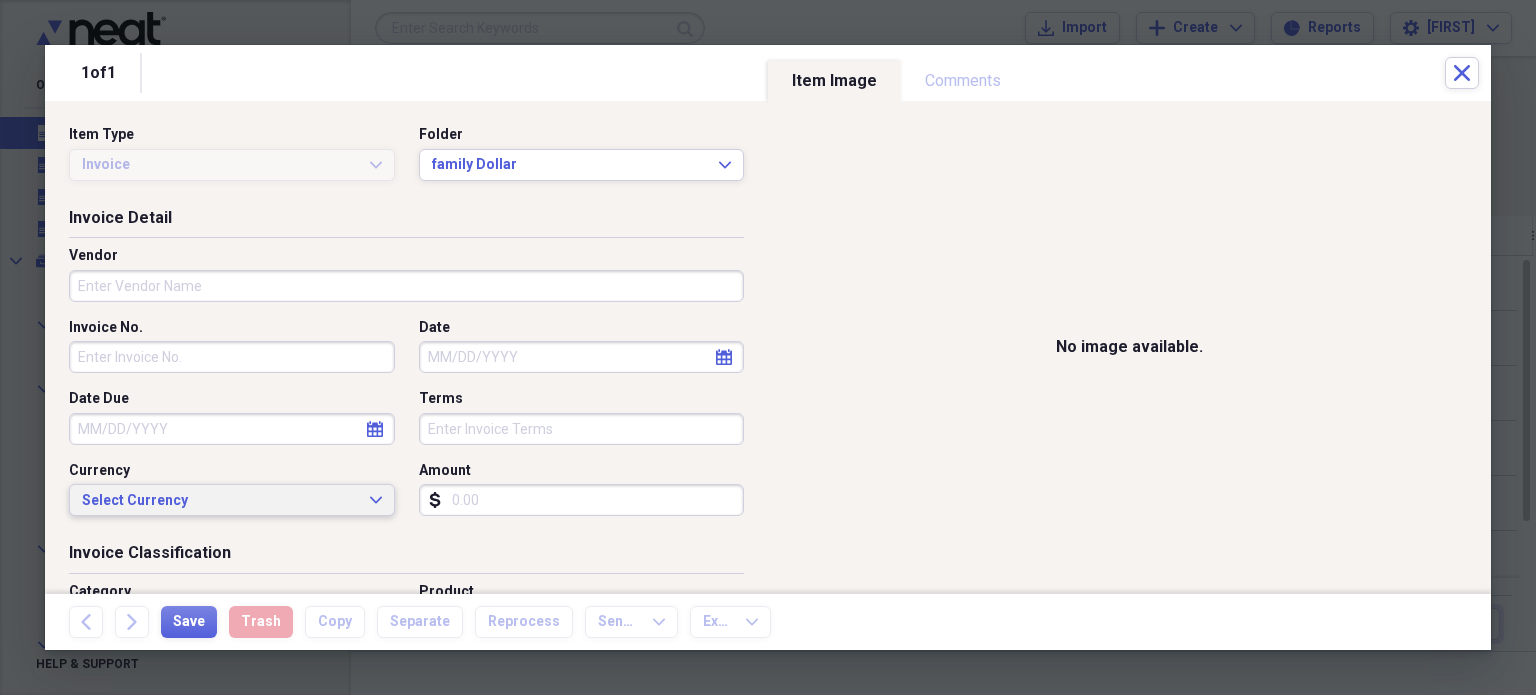 click on "Select Currency" at bounding box center [220, 501] 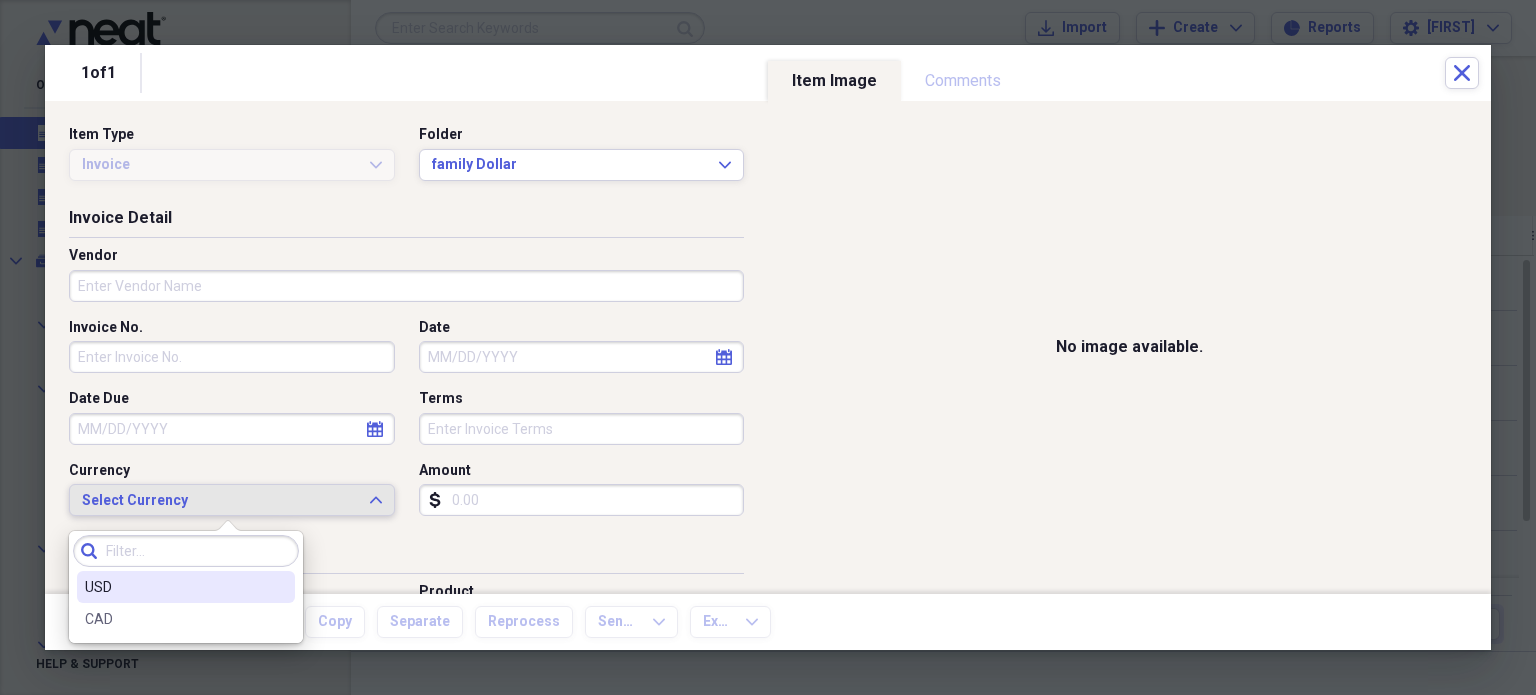 click on "Select Currency" at bounding box center (220, 501) 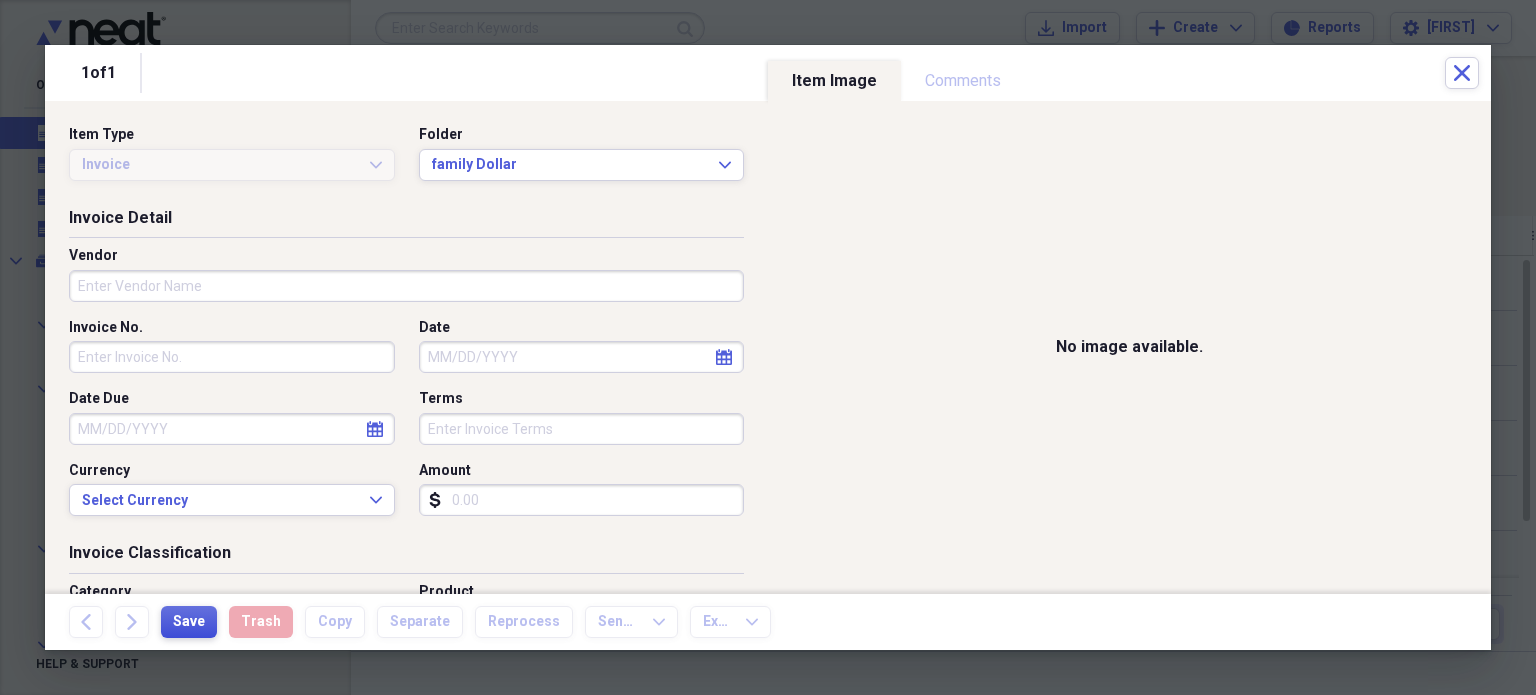 click on "Save" at bounding box center (189, 622) 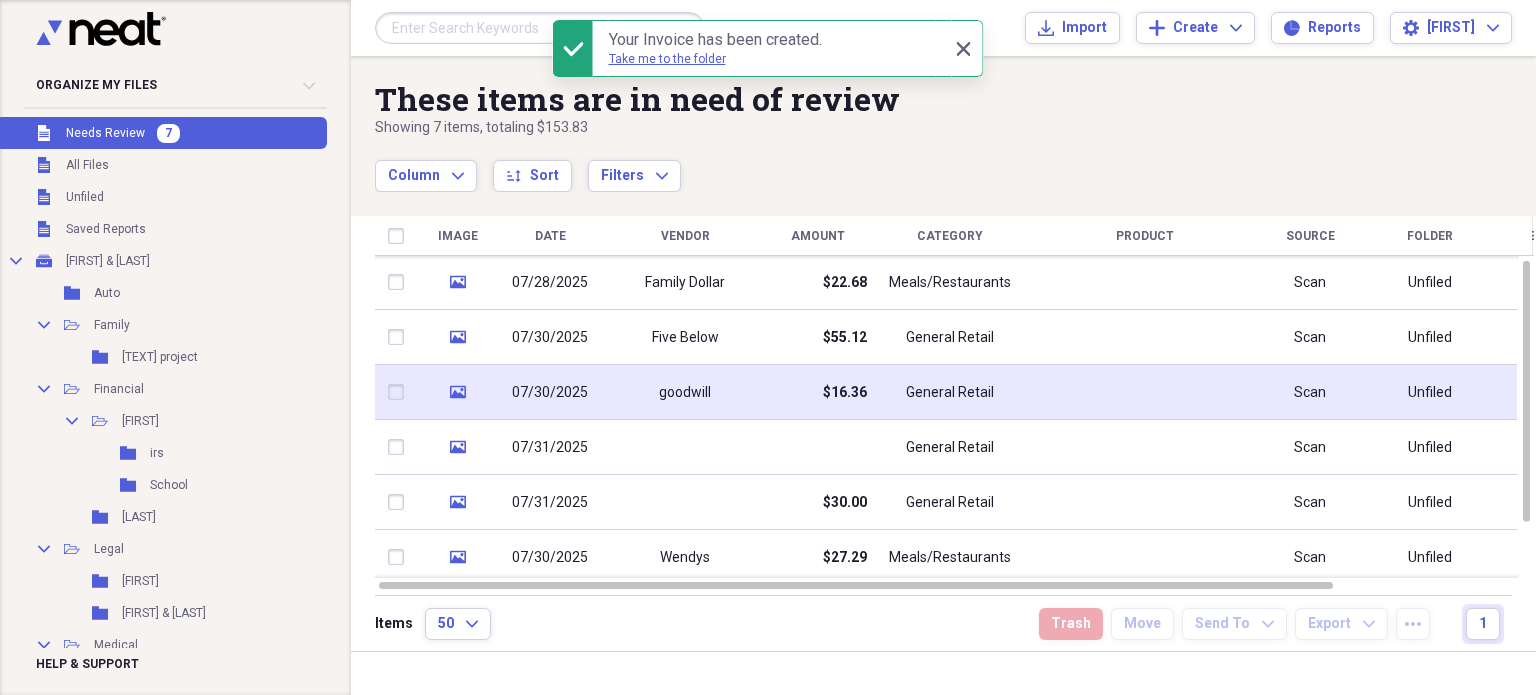 click on "General Retail" at bounding box center (950, 392) 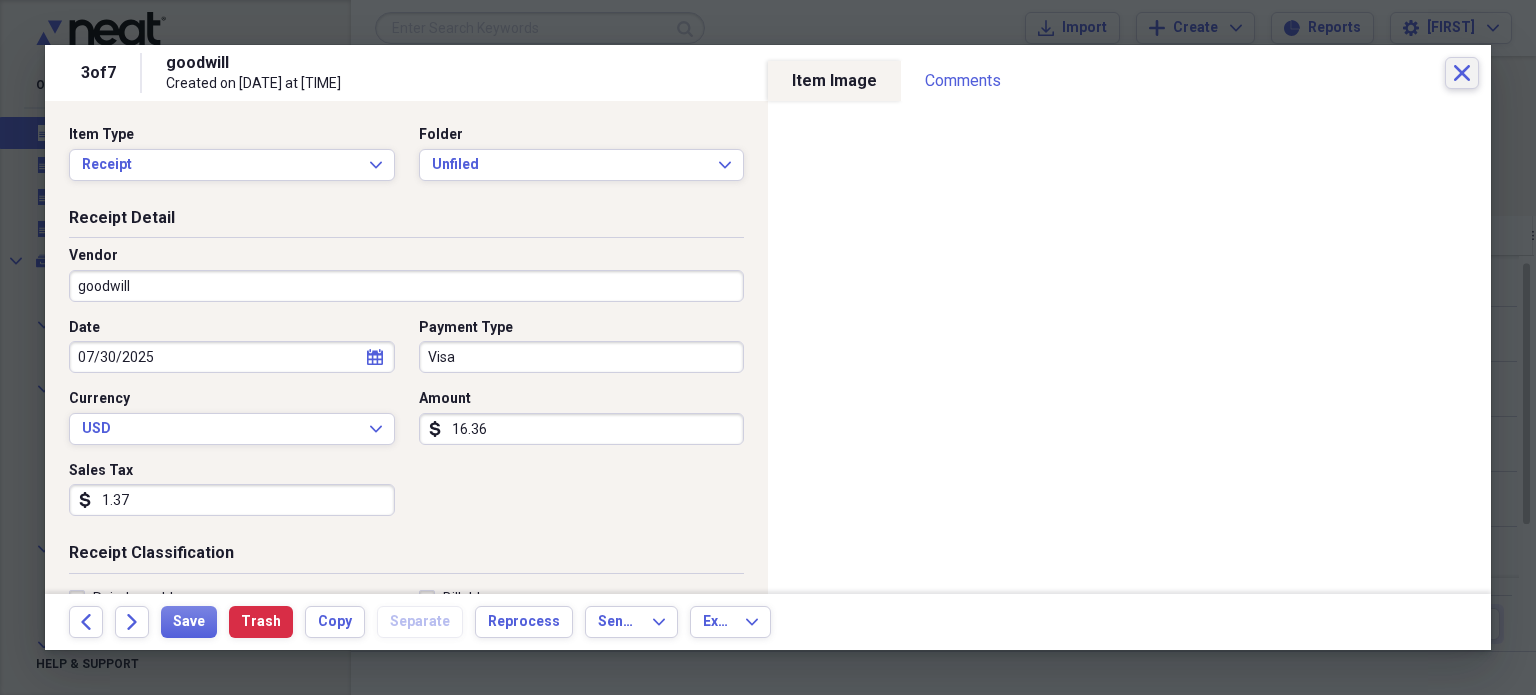 click 